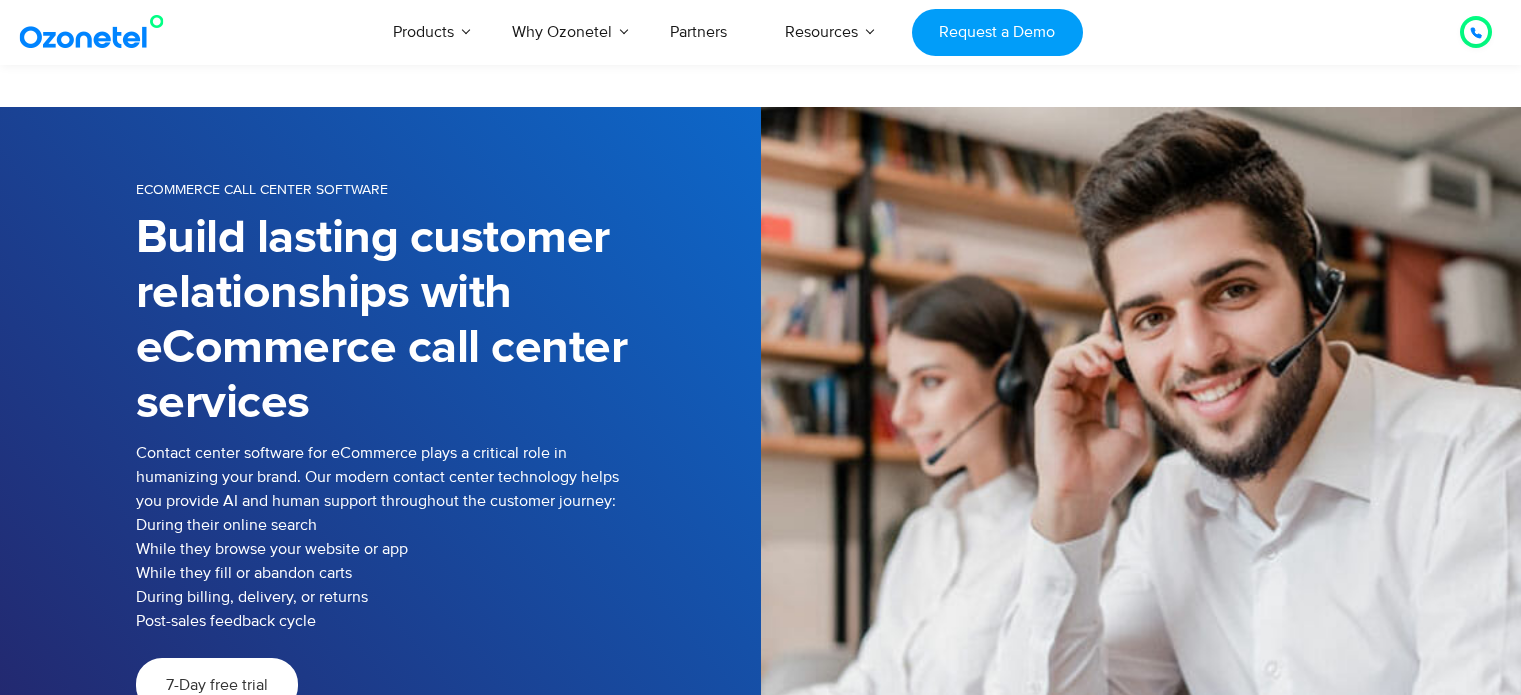 scroll, scrollTop: 1568, scrollLeft: 0, axis: vertical 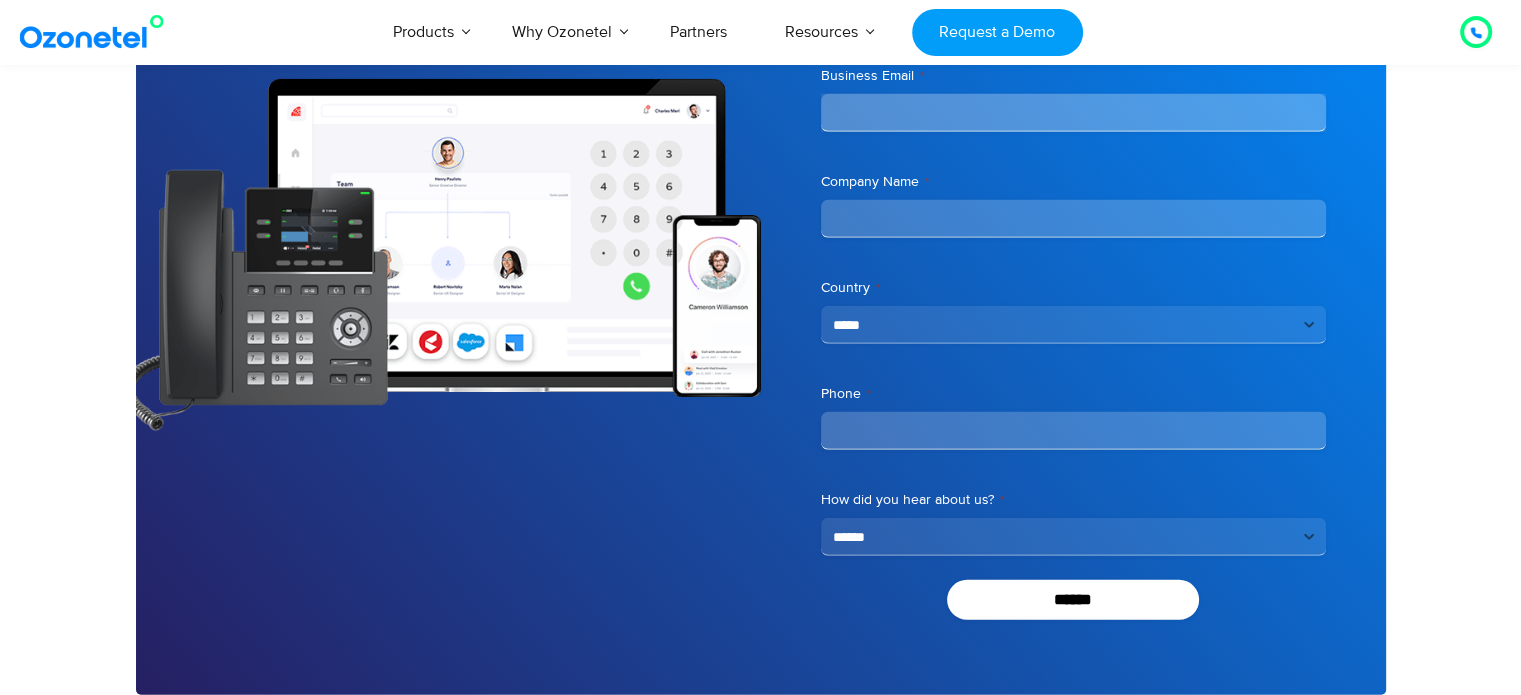 click at bounding box center (1476, 32) 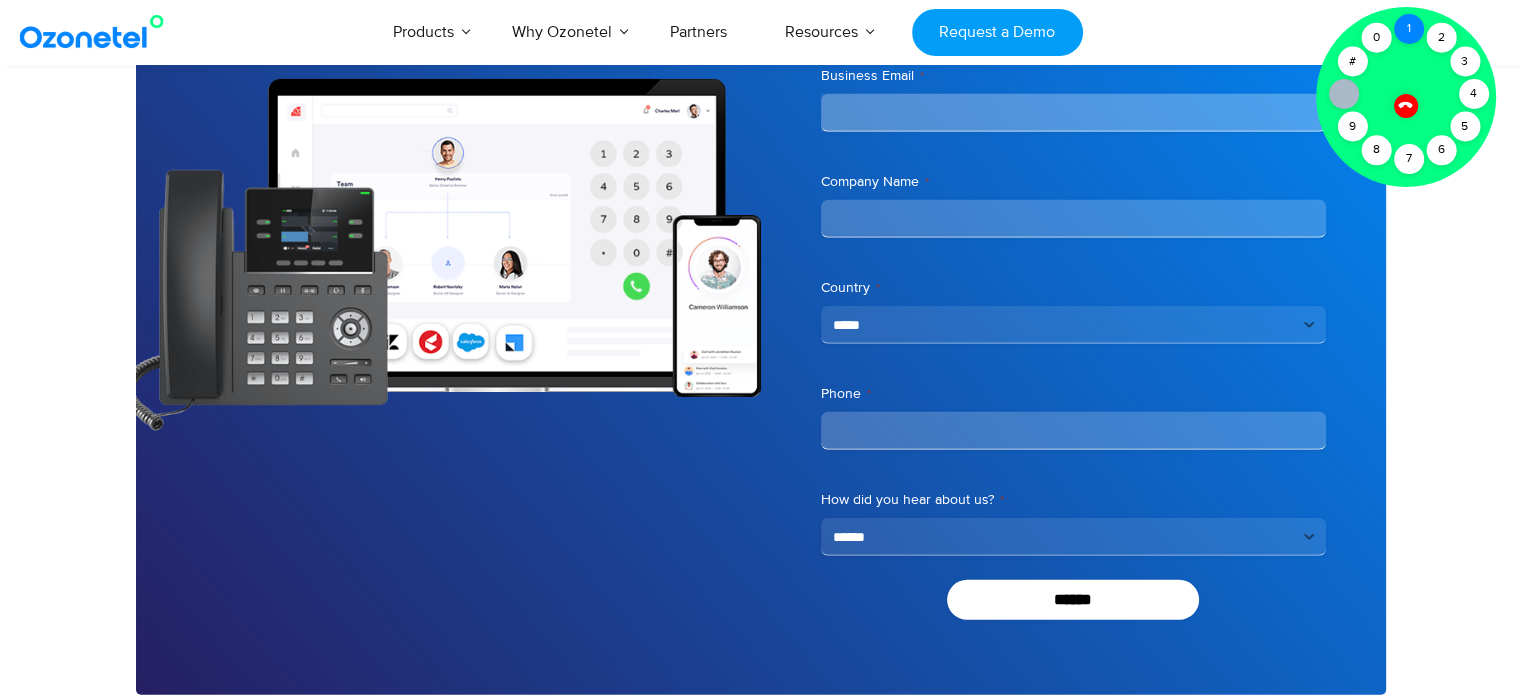click on "1" at bounding box center [1409, 29] 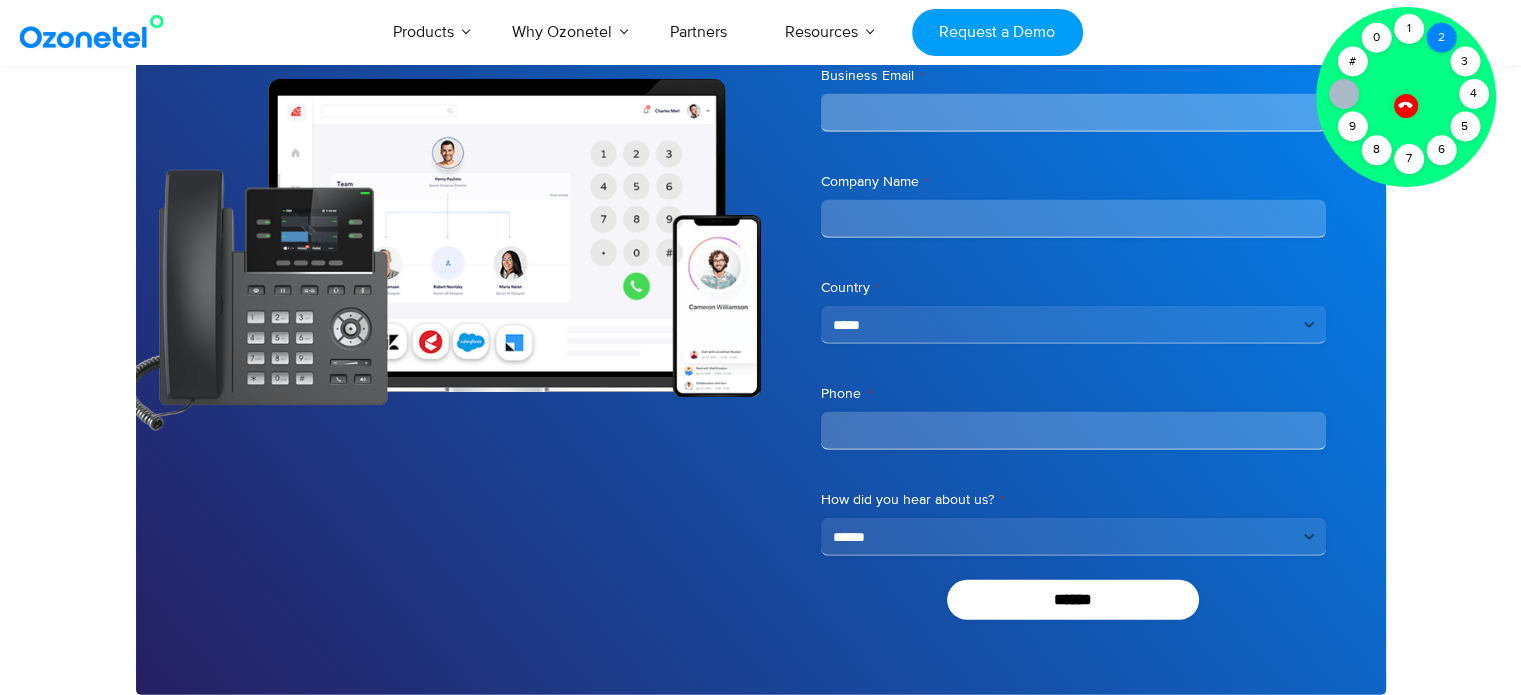 click on "2" at bounding box center [1441, 38] 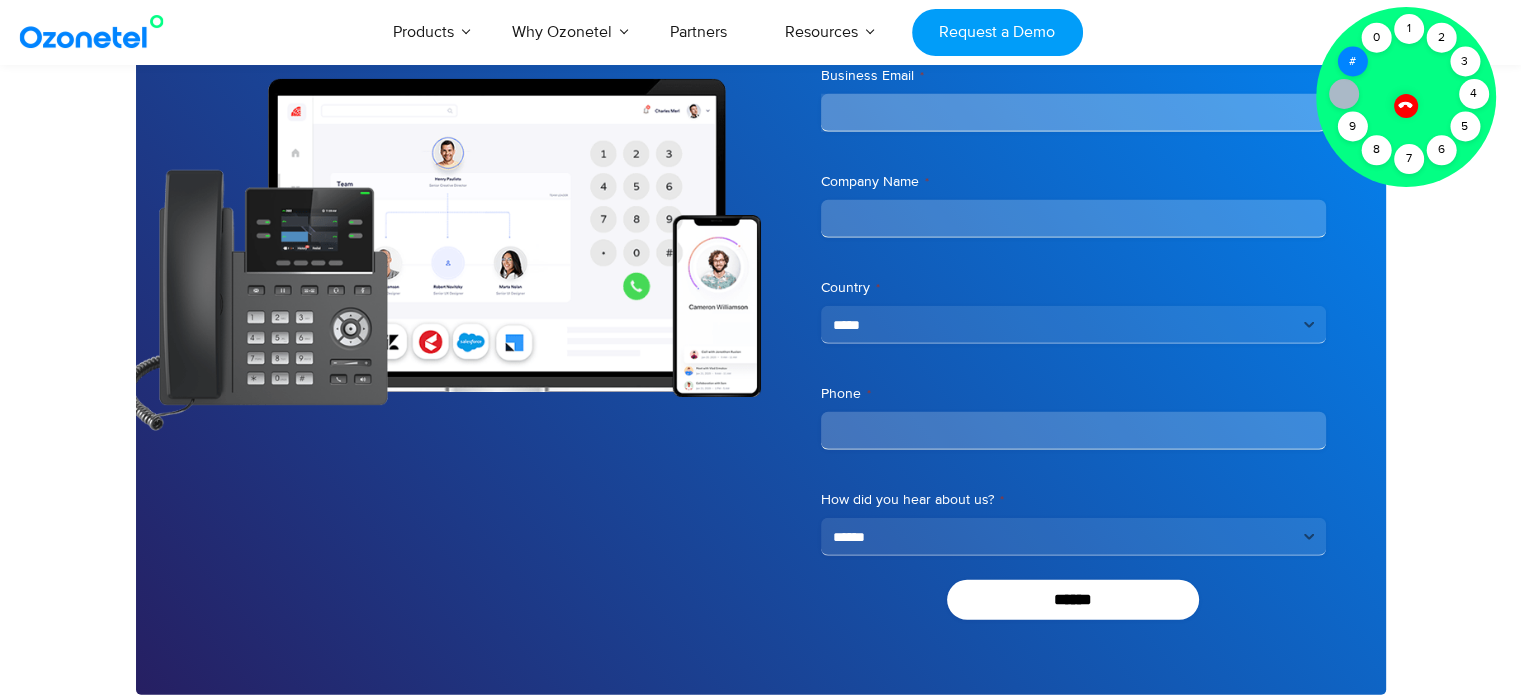 click on "#" at bounding box center [1352, 62] 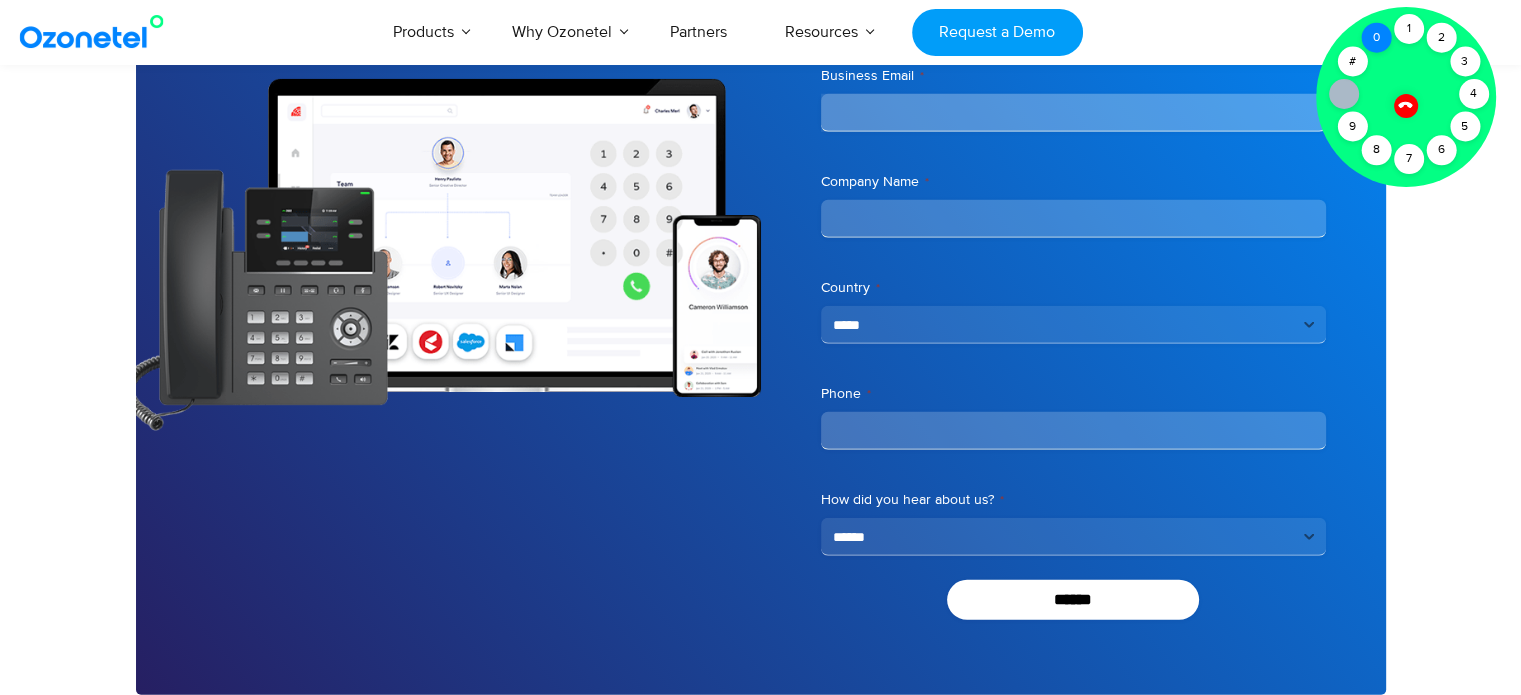 click on "0" at bounding box center [1376, 38] 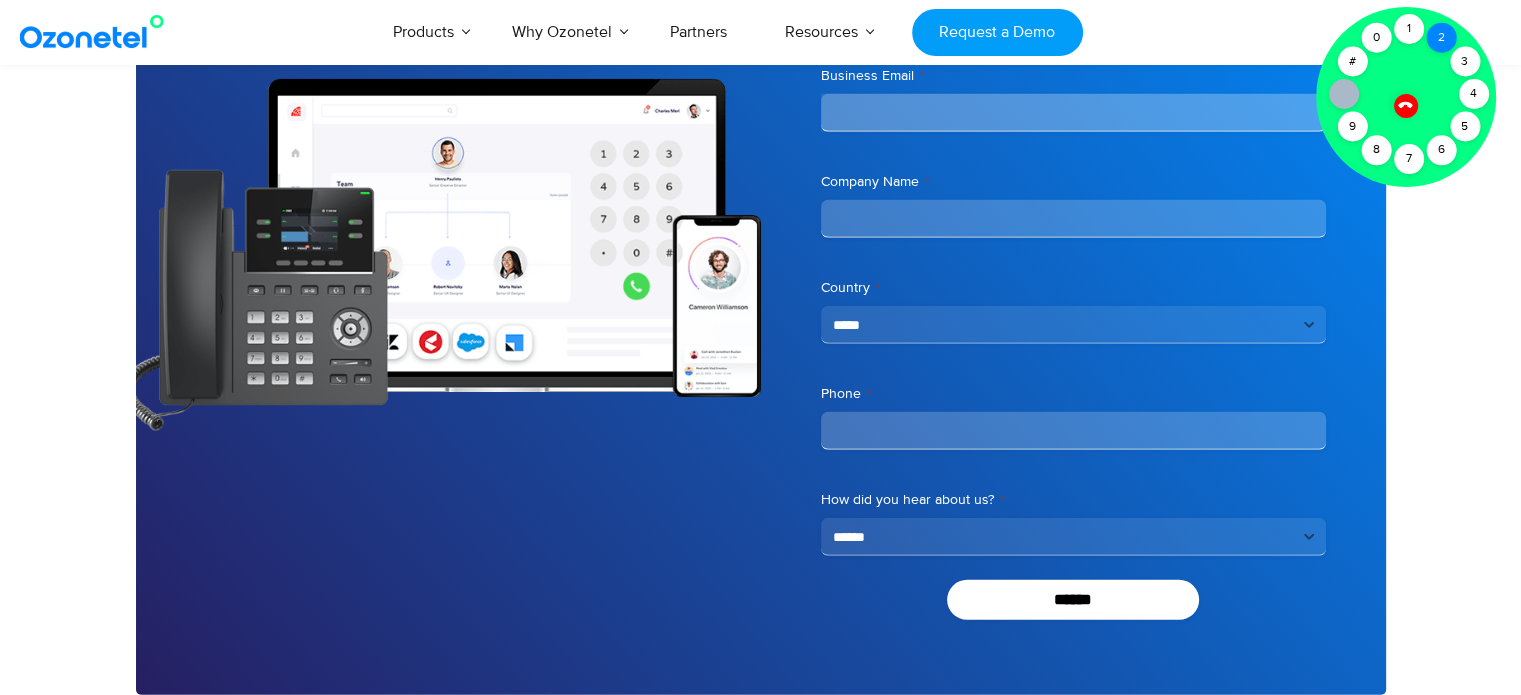 click on "2" at bounding box center [1441, 38] 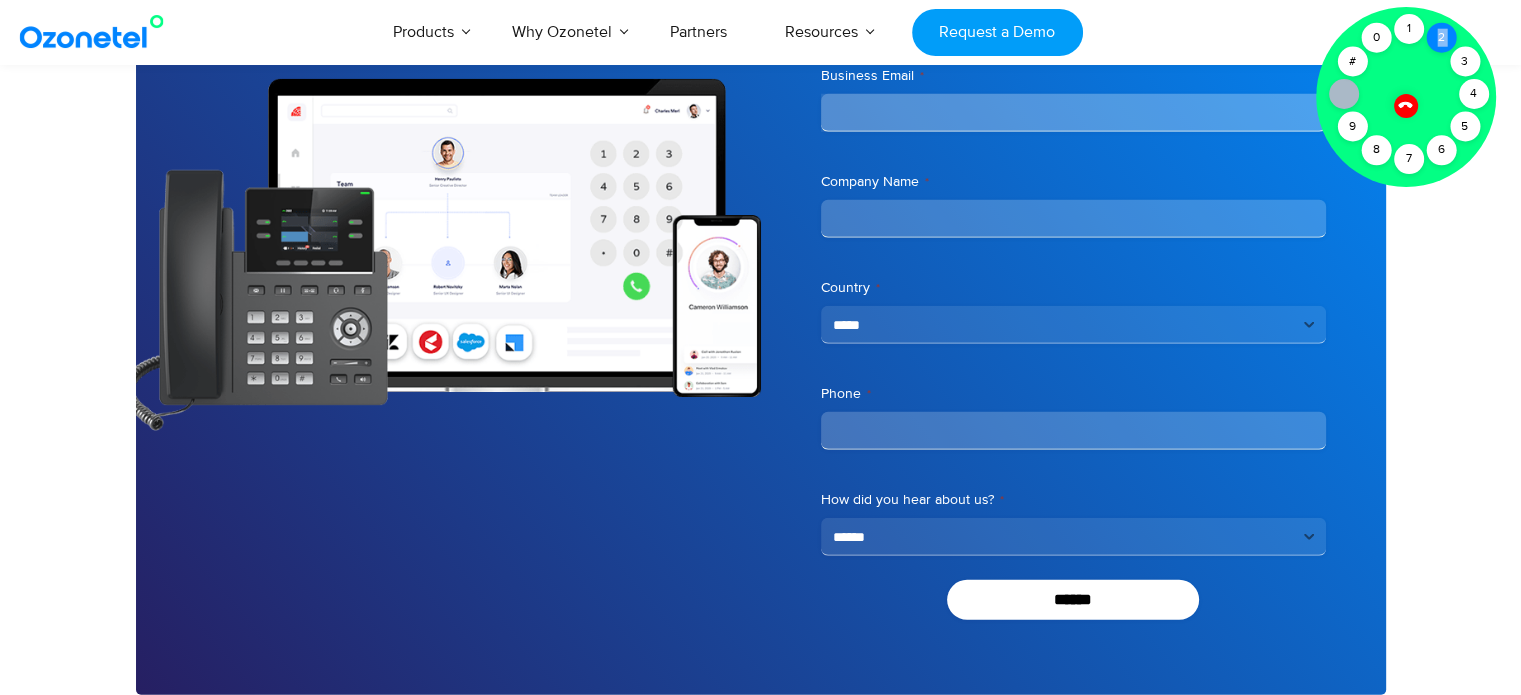 click on "2" at bounding box center (1441, 38) 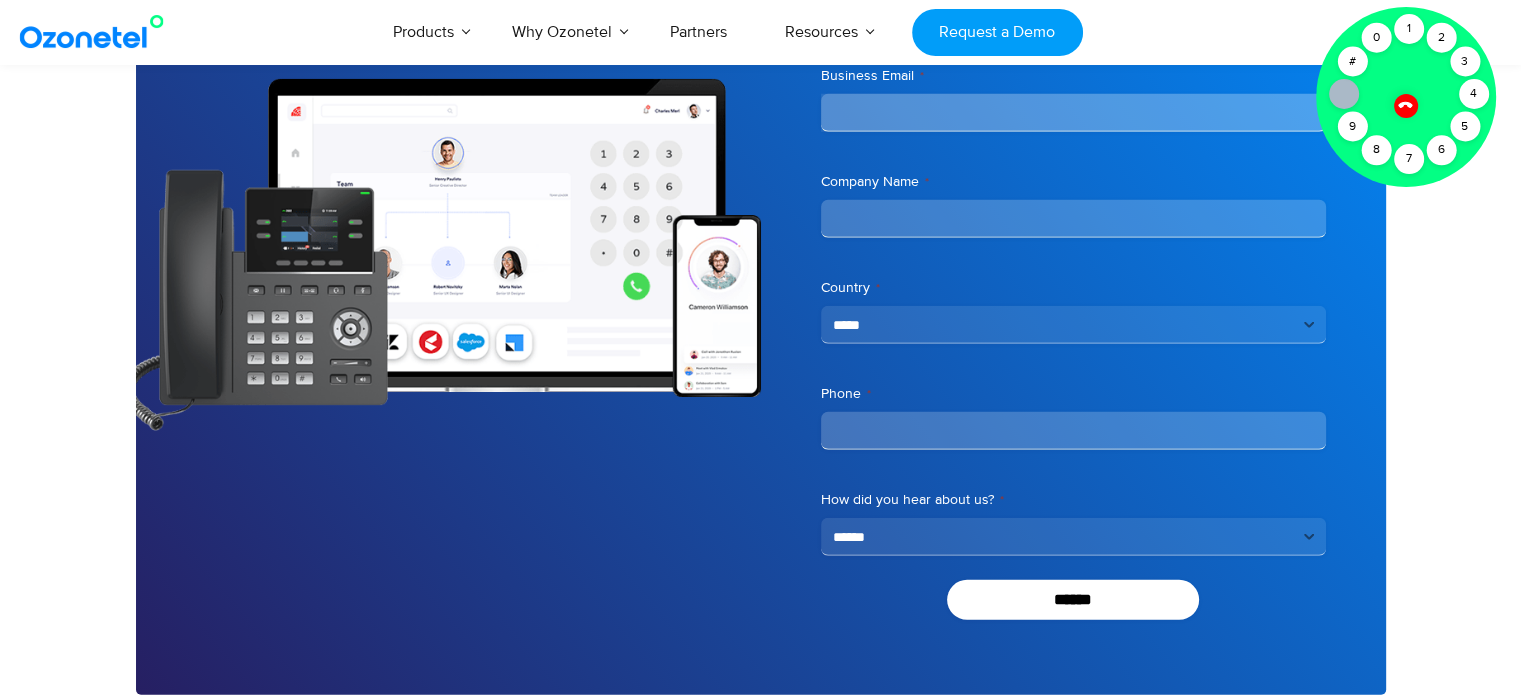 click 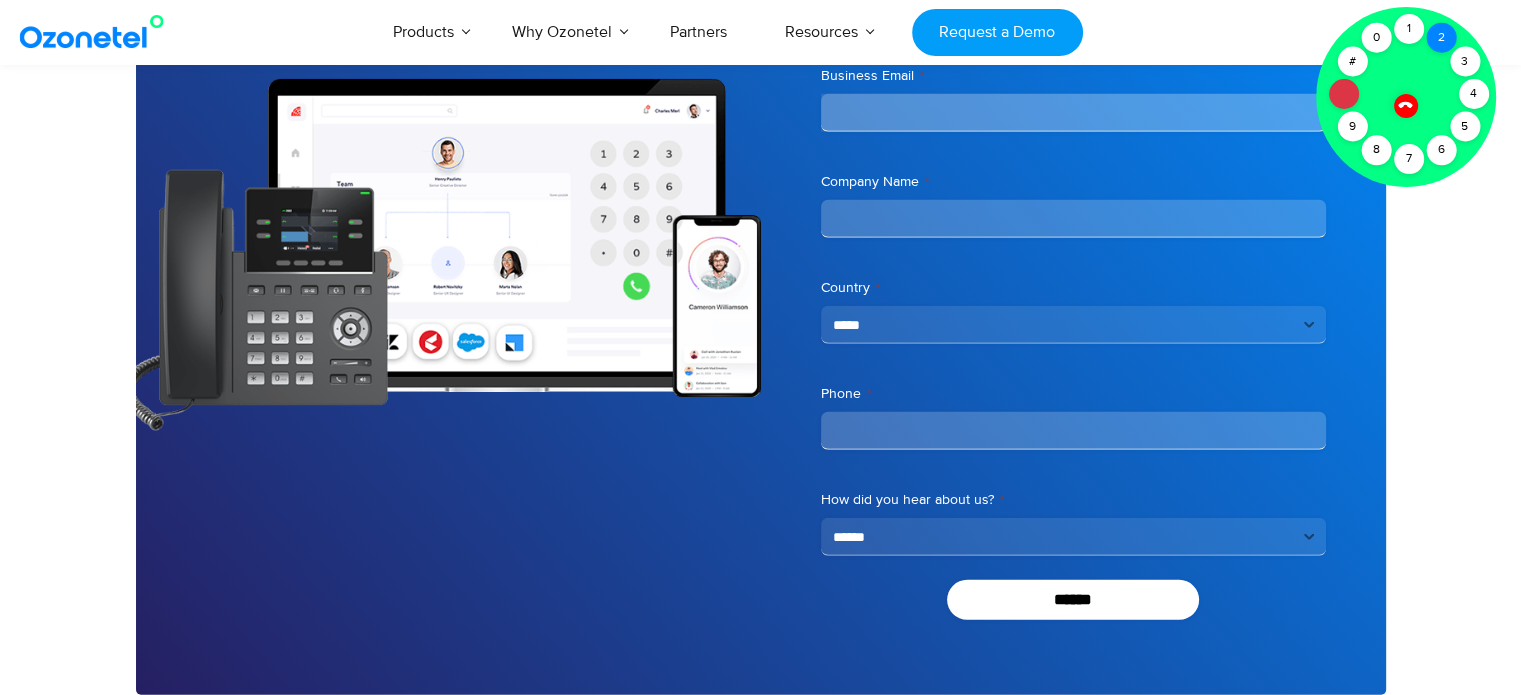 click on "2" at bounding box center [1441, 38] 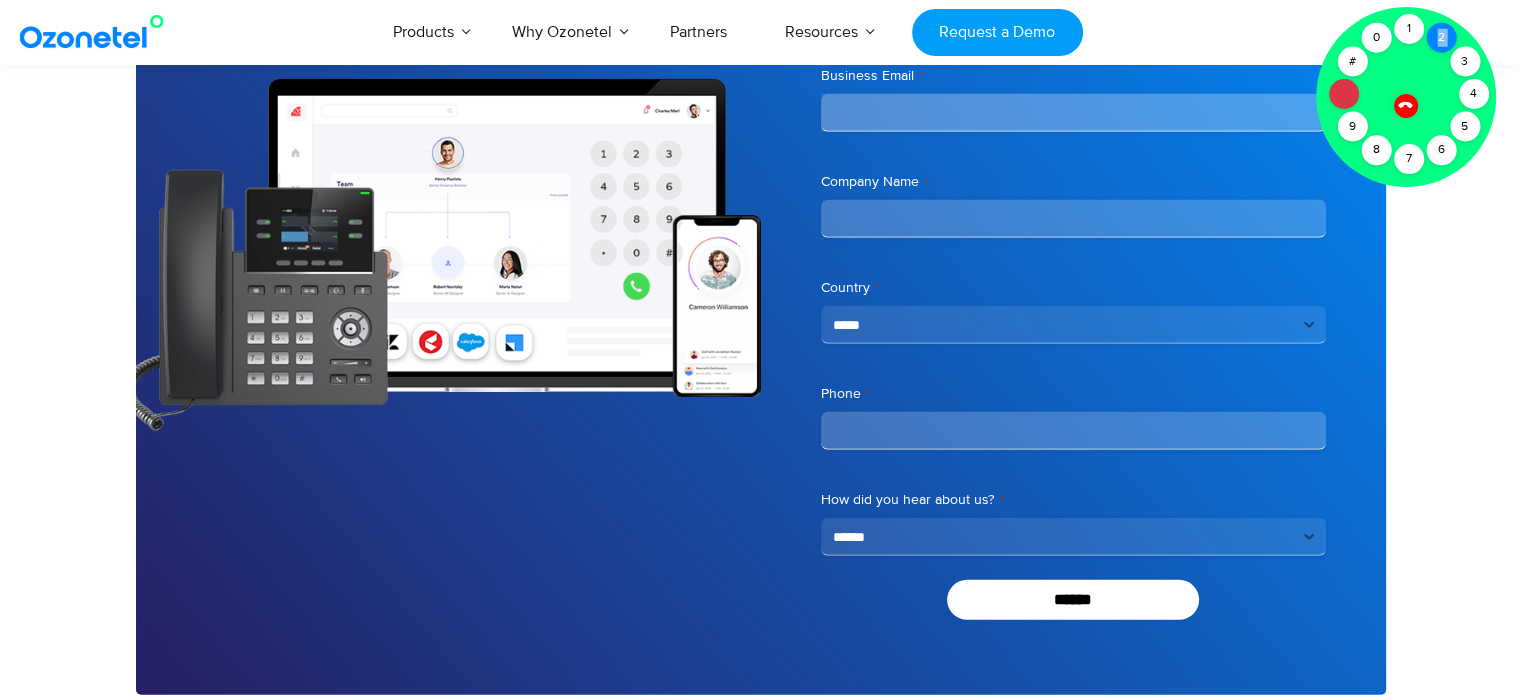 click on "2" at bounding box center [1441, 38] 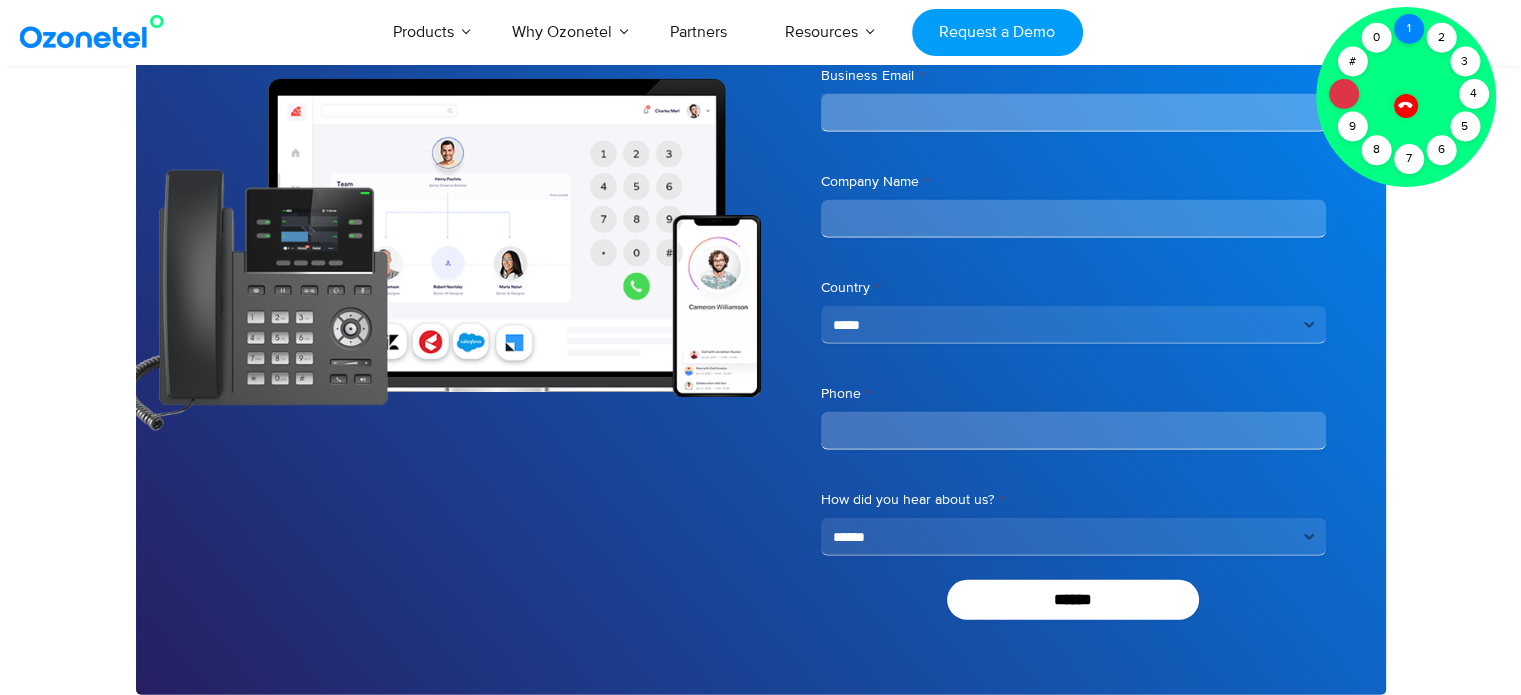 click on "1" at bounding box center (1409, 29) 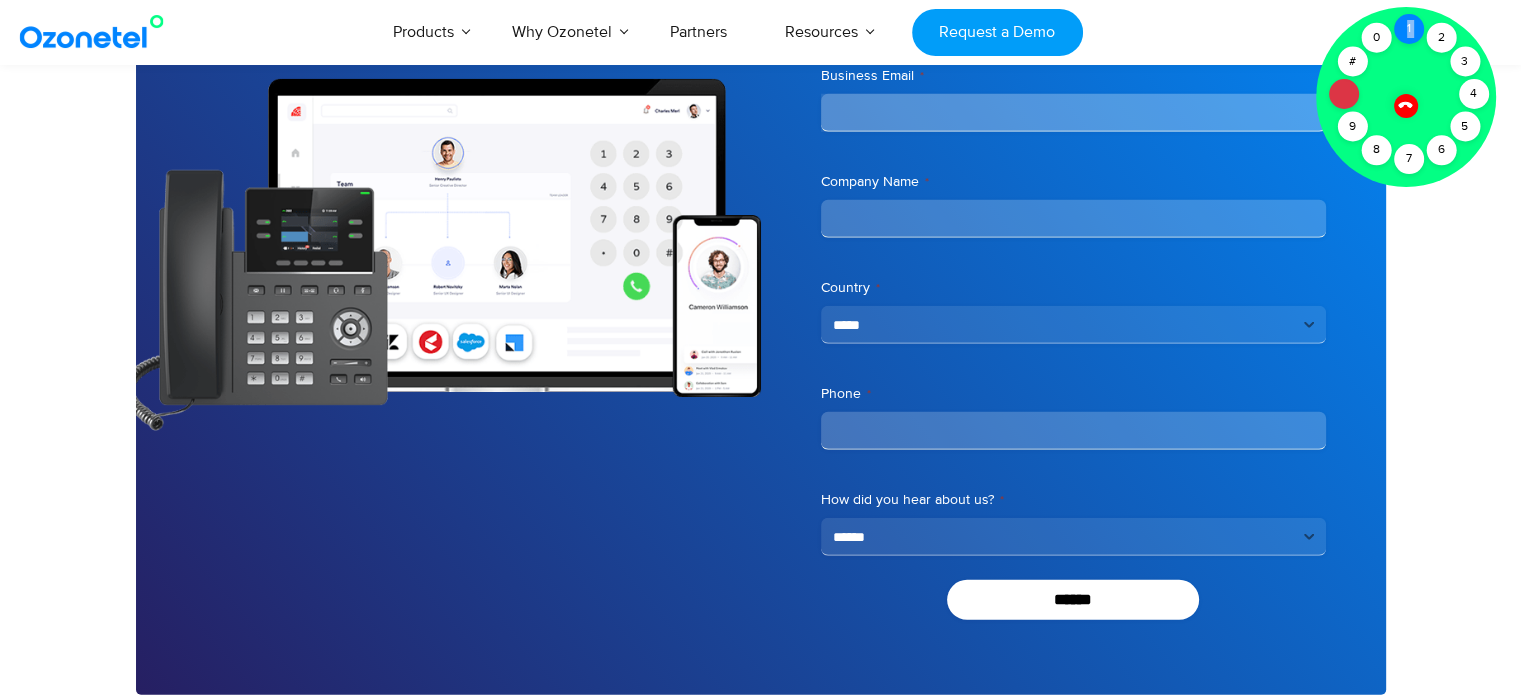 click on "1" at bounding box center (1409, 29) 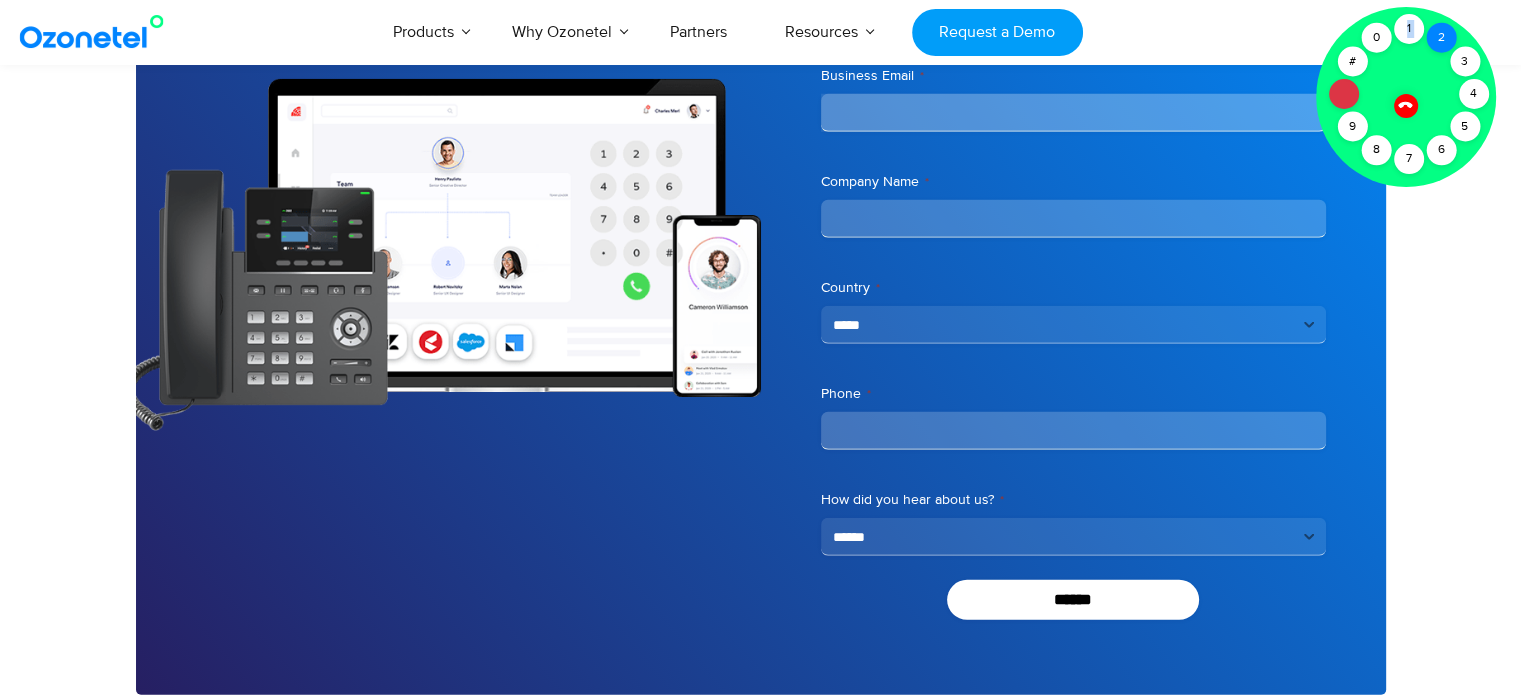 click on "2" at bounding box center (1441, 38) 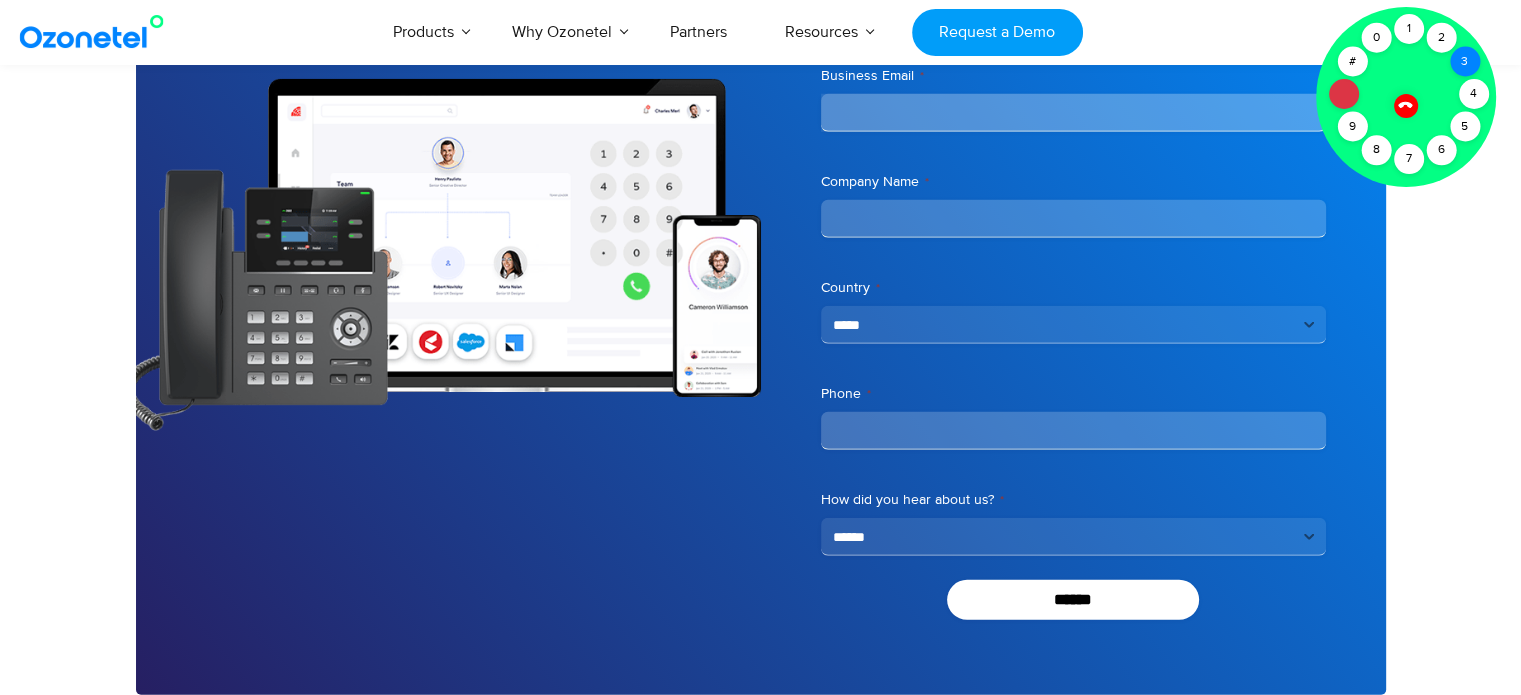 click on "3" at bounding box center [1465, 62] 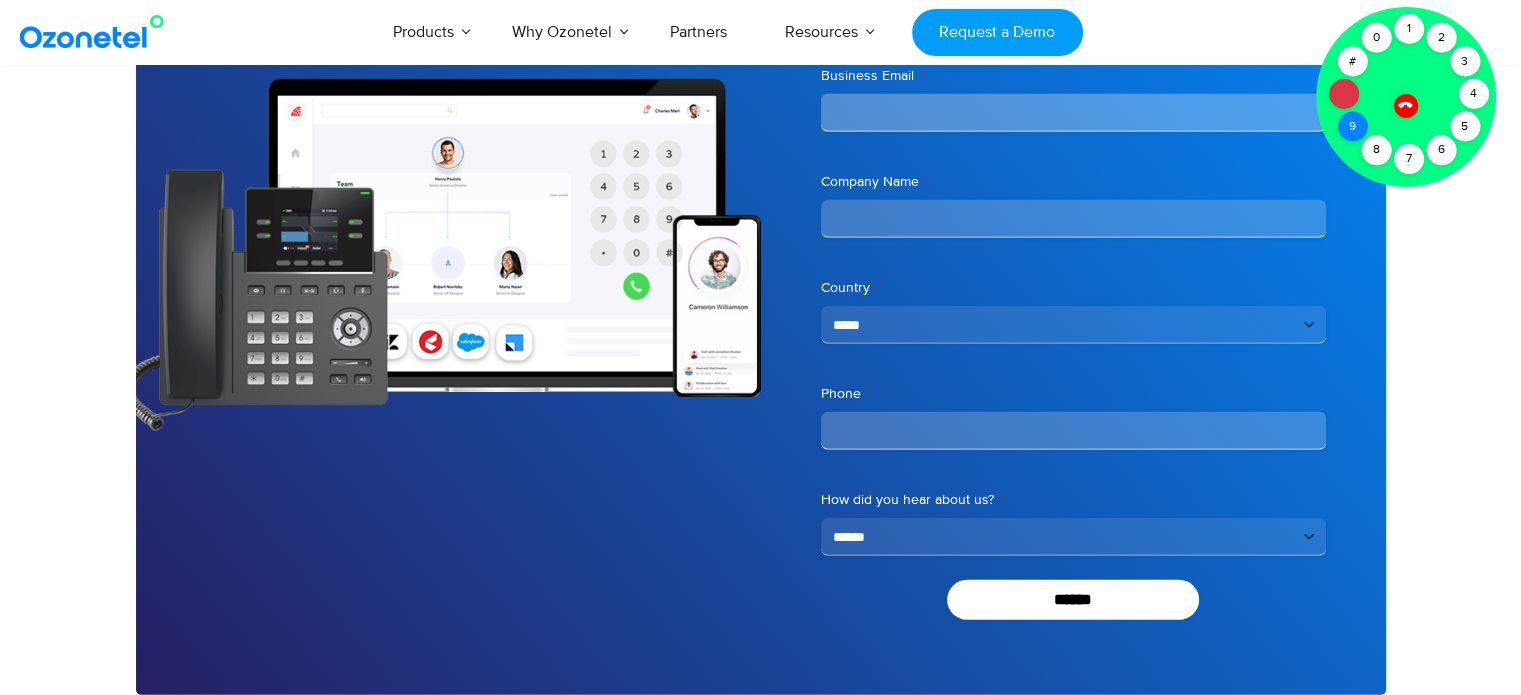 click on "9" at bounding box center (1352, 127) 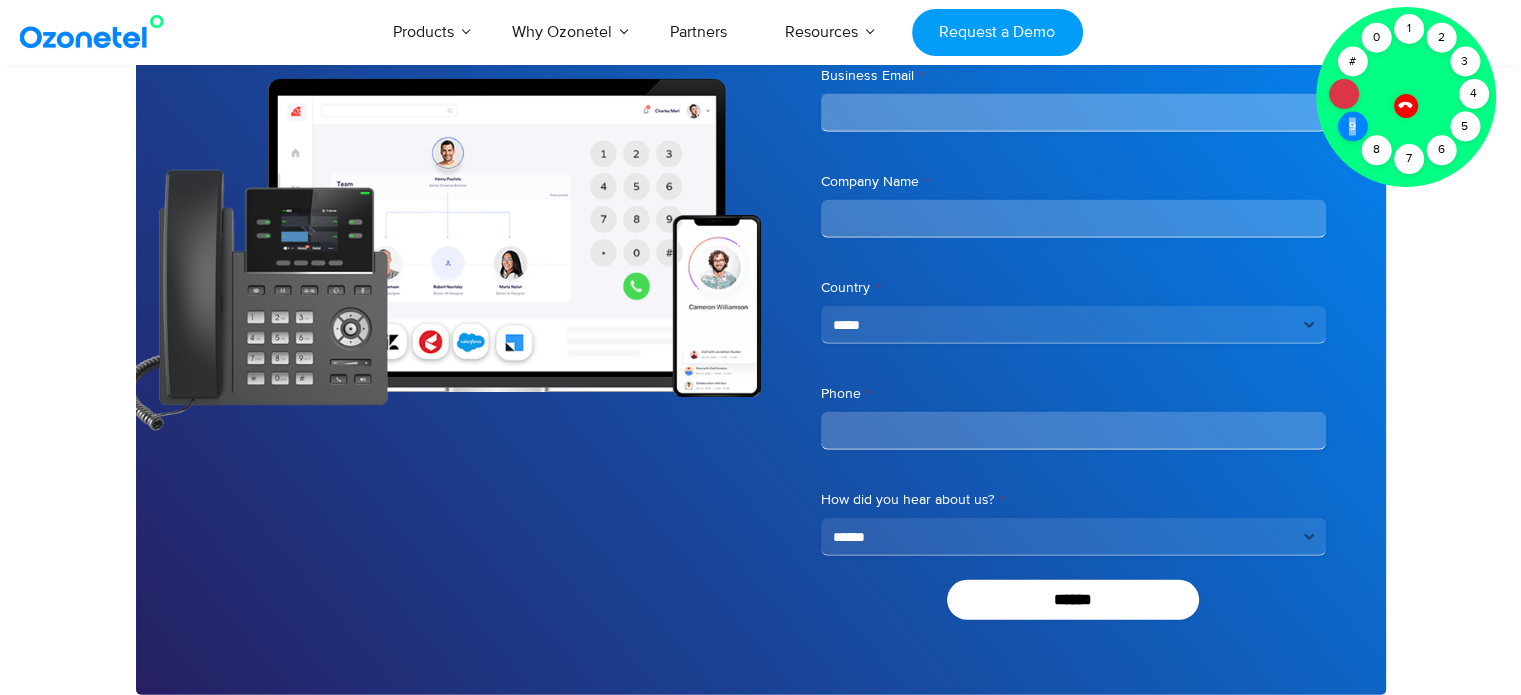 click on "9" at bounding box center [1352, 127] 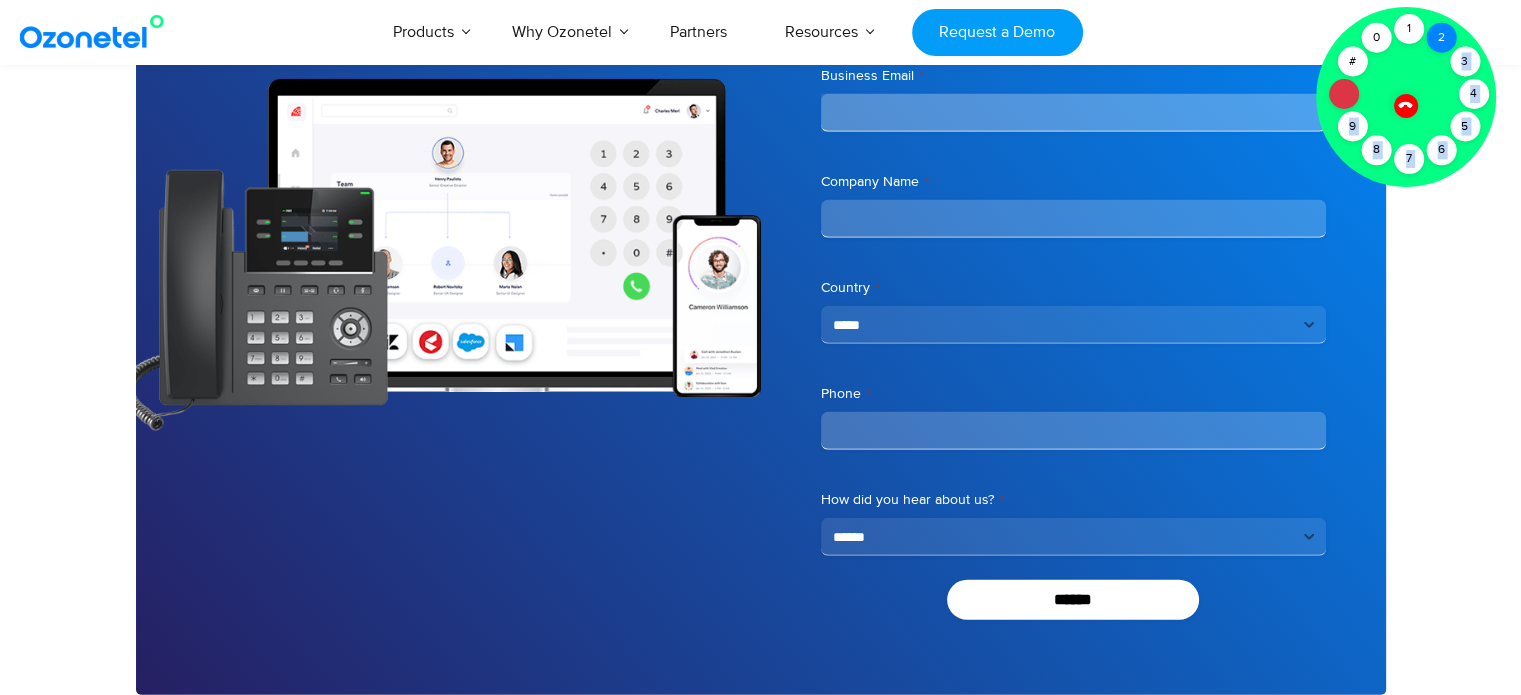 drag, startPoint x: 1341, startPoint y: 94, endPoint x: 1450, endPoint y: 31, distance: 125.89678 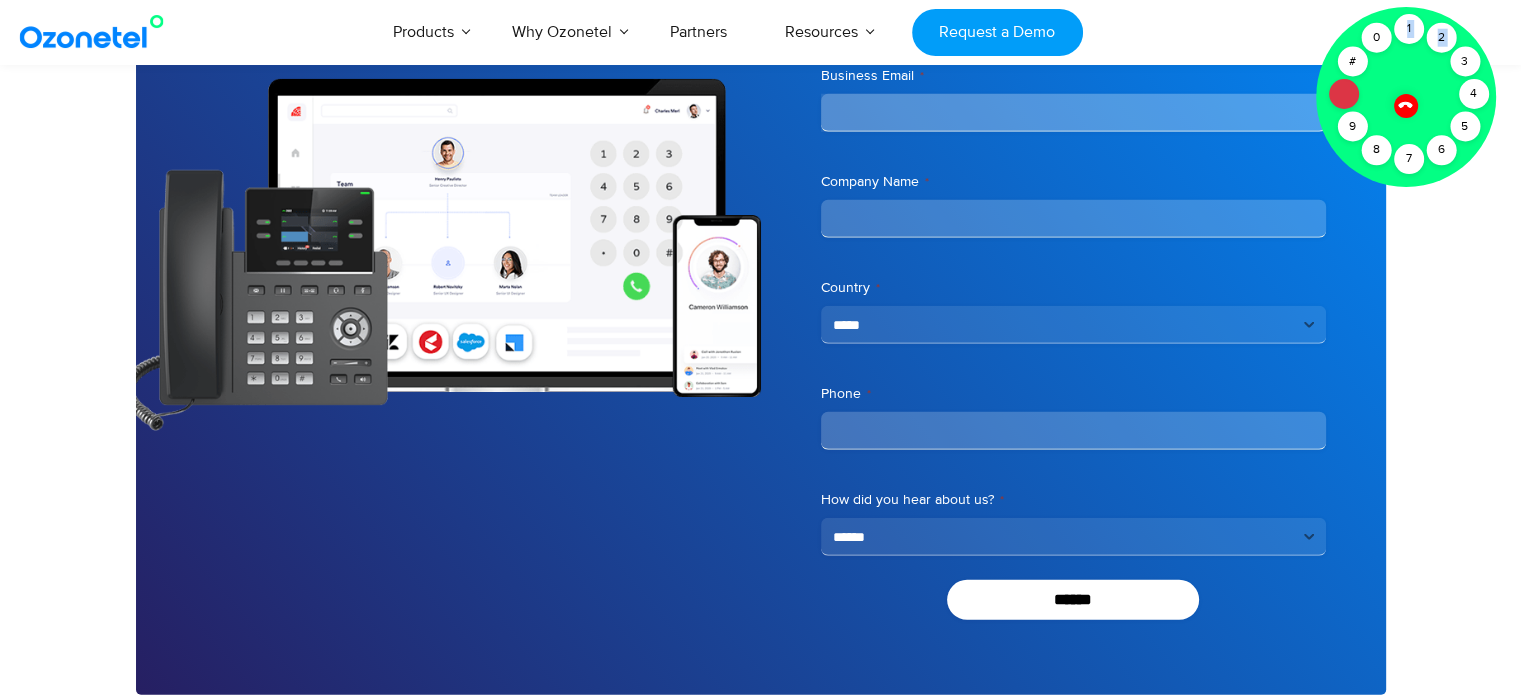 drag, startPoint x: 1450, startPoint y: 31, endPoint x: 1368, endPoint y: 128, distance: 127.01575 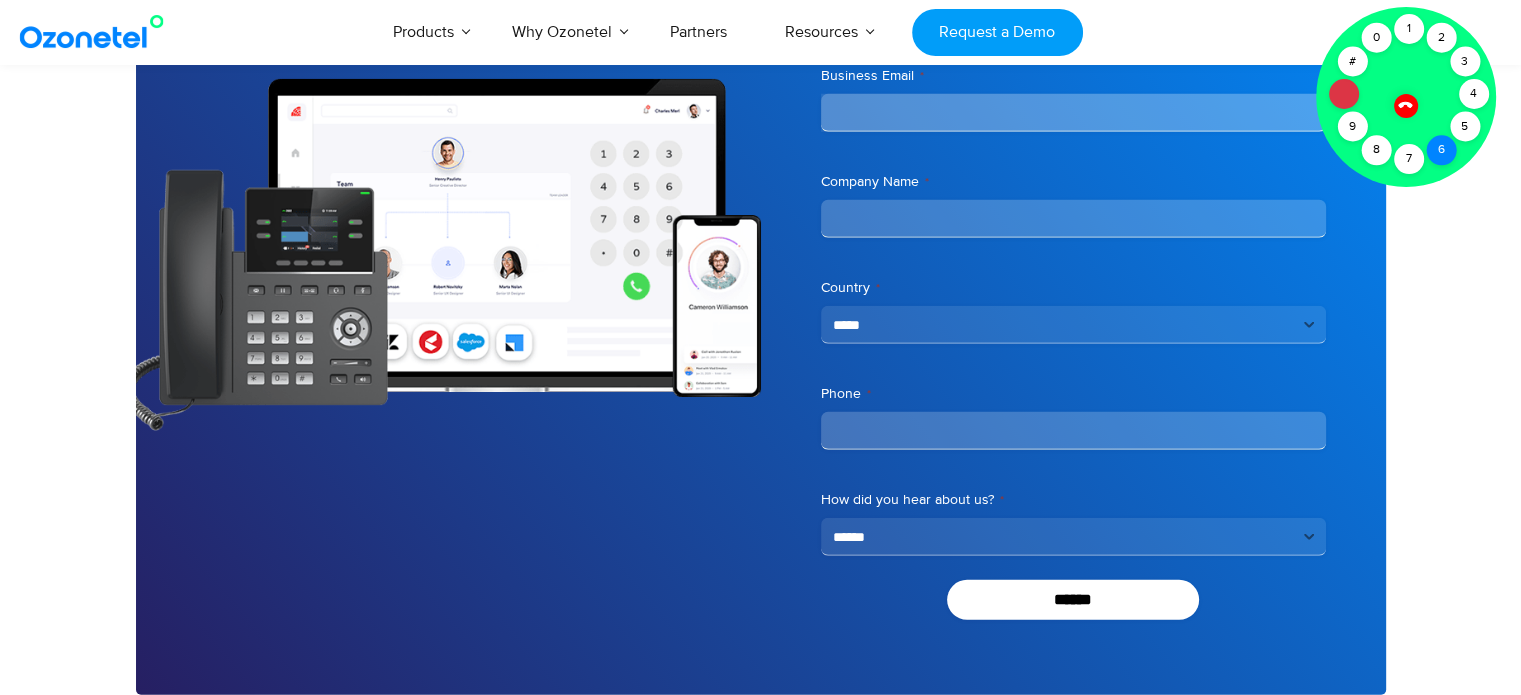 click on "6" at bounding box center [1441, 150] 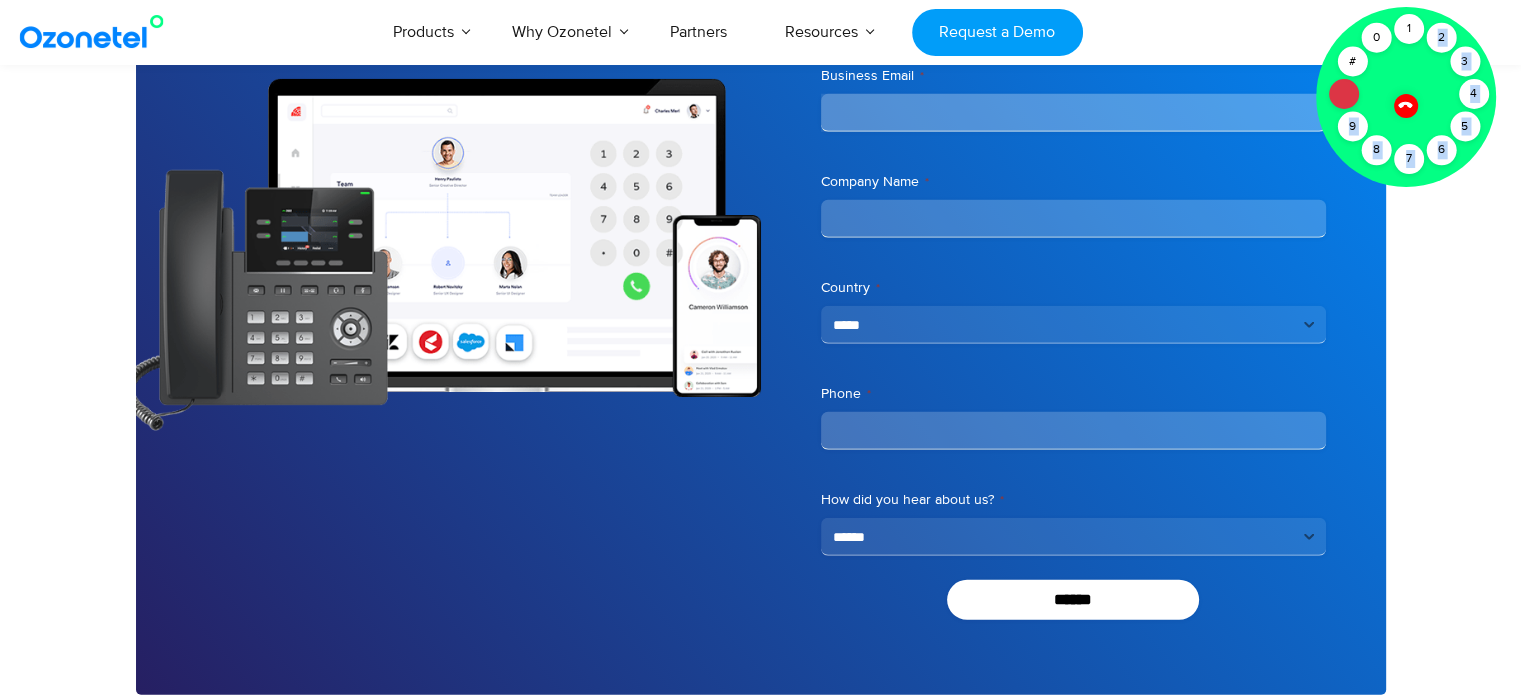 drag, startPoint x: 1429, startPoint y: 39, endPoint x: 1336, endPoint y: 86, distance: 104.20173 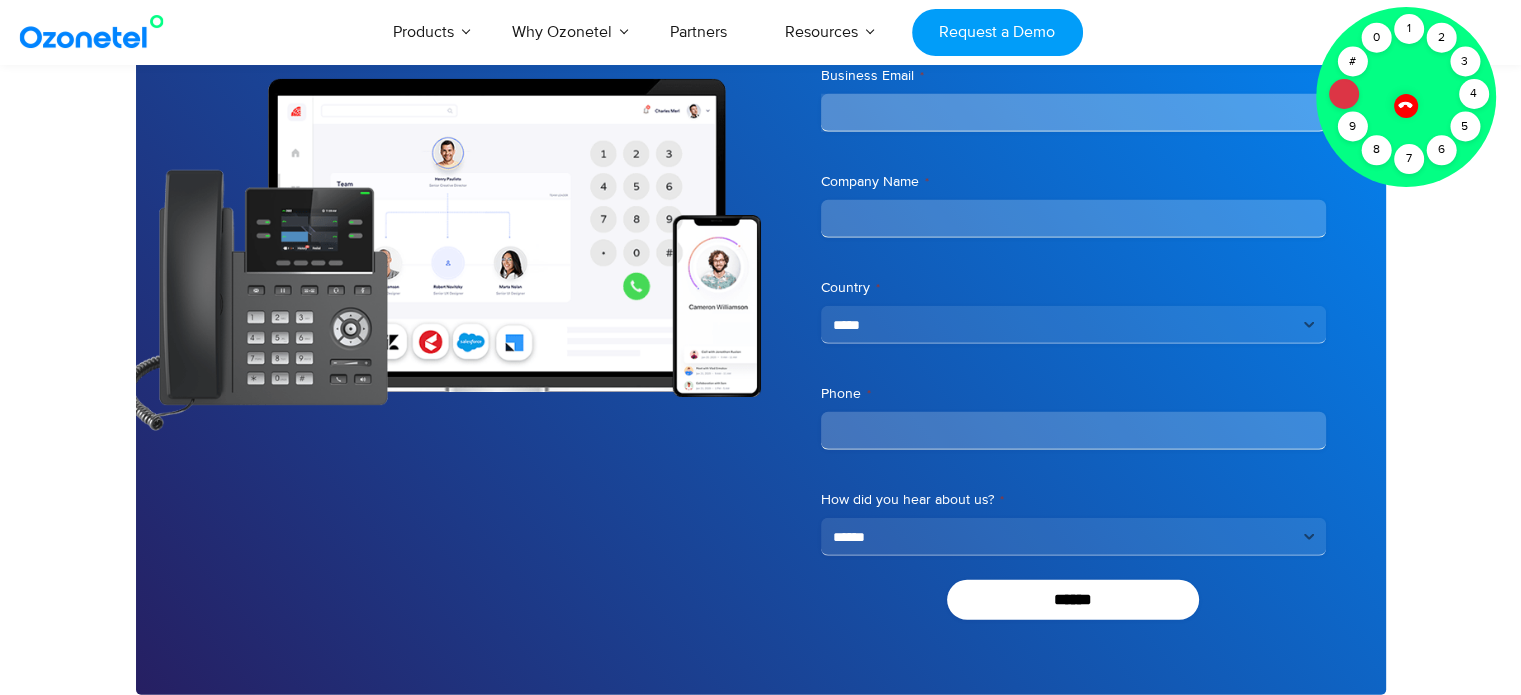 click at bounding box center [1406, 97] 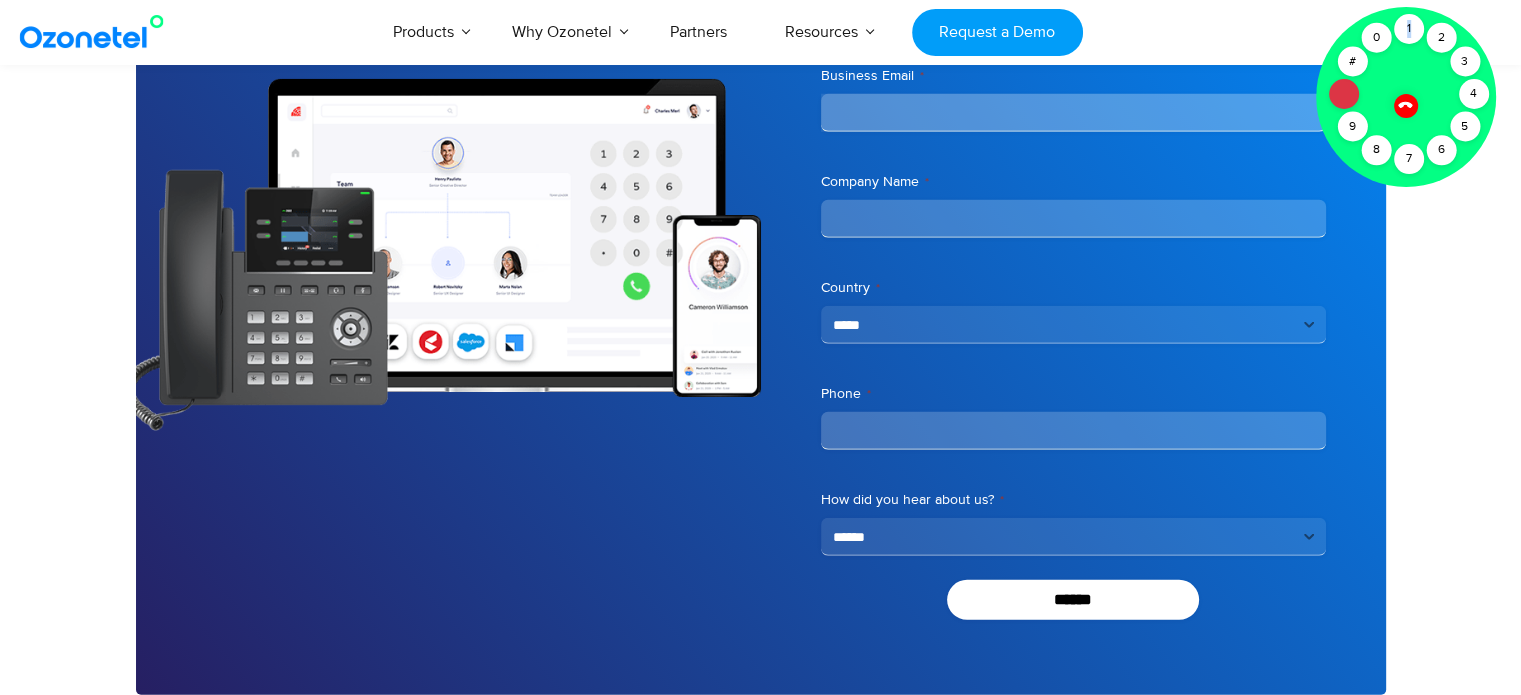 click at bounding box center (1406, 97) 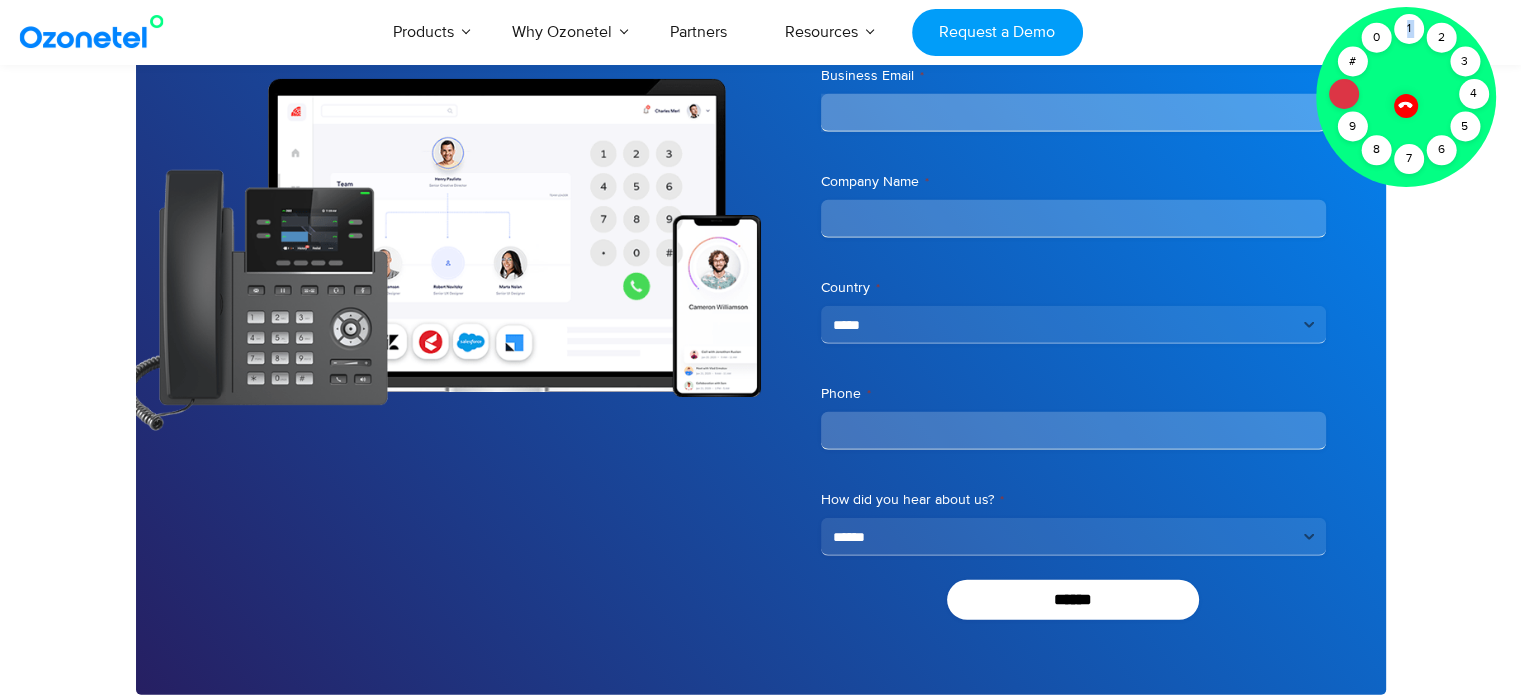 click at bounding box center [1406, 97] 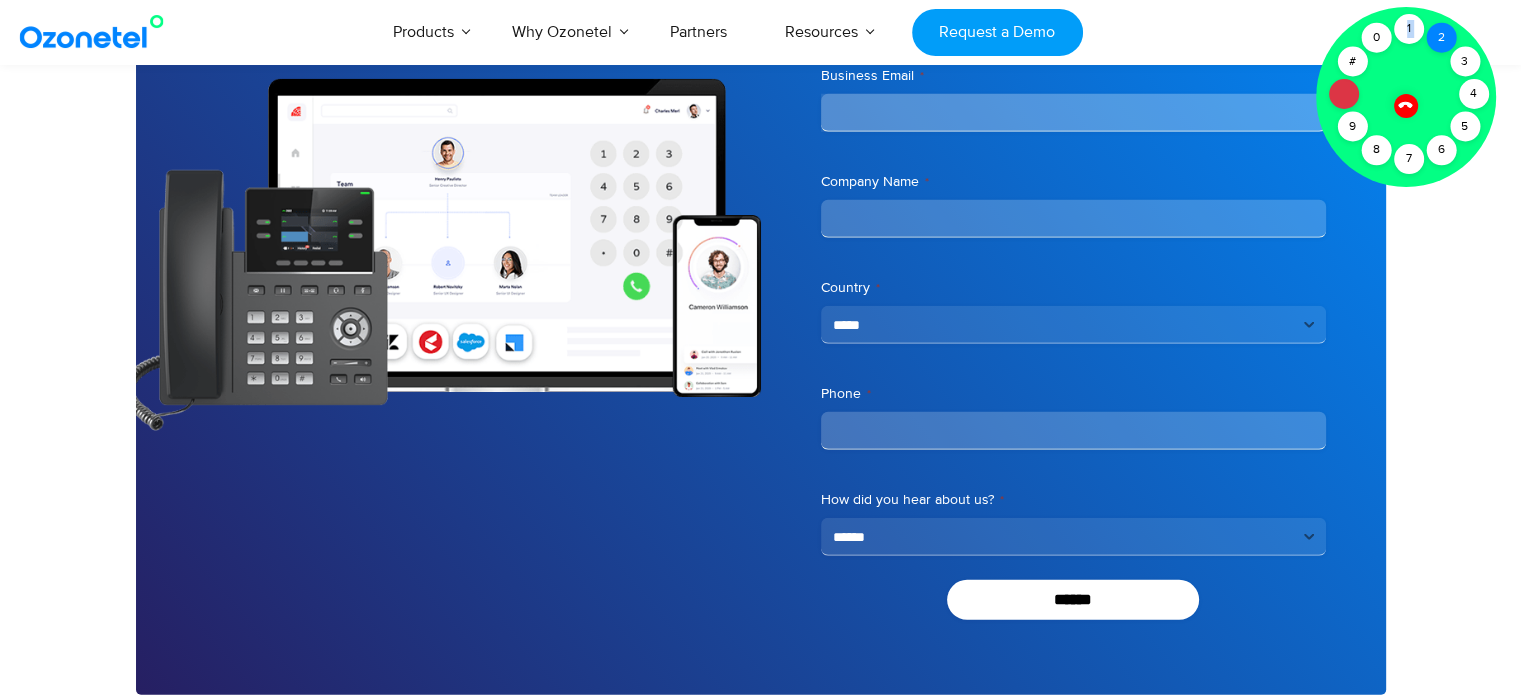 click on "2" at bounding box center [1441, 38] 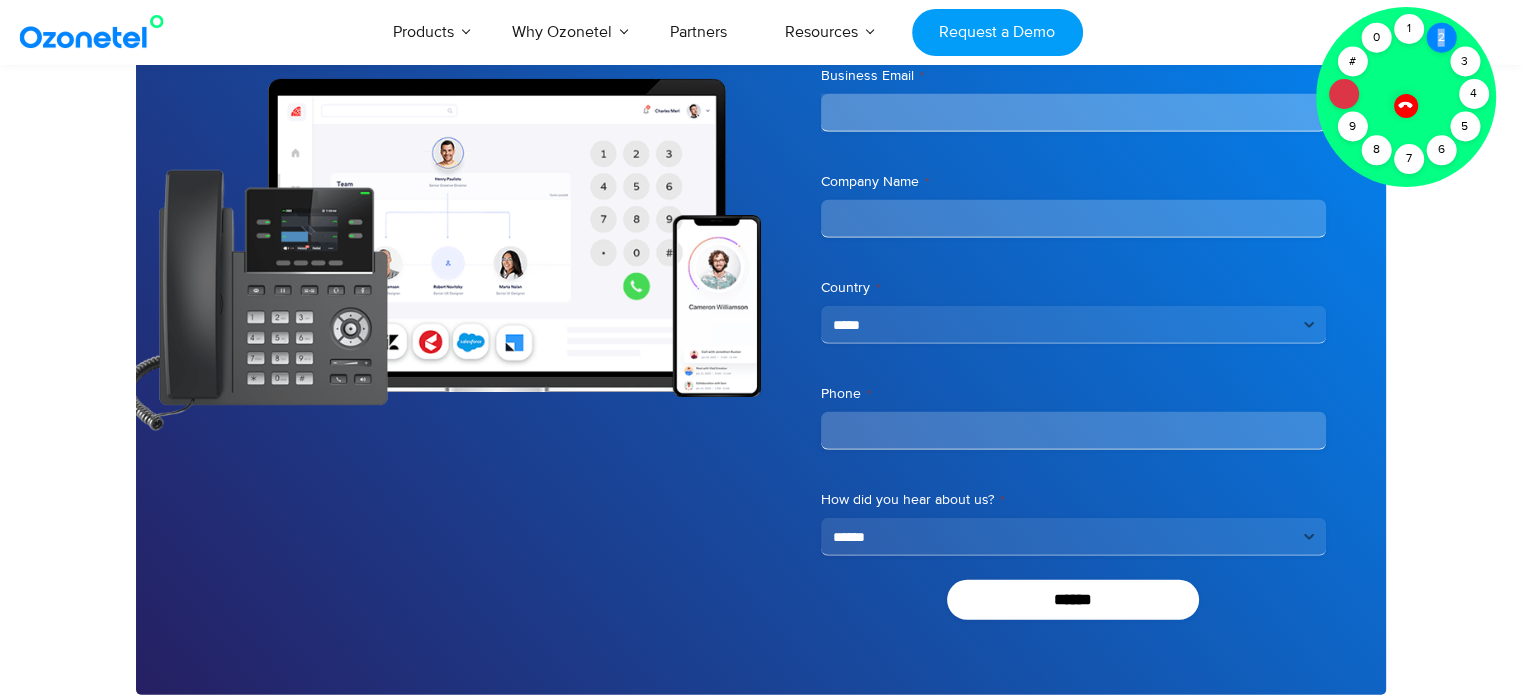 click on "2" at bounding box center [1441, 38] 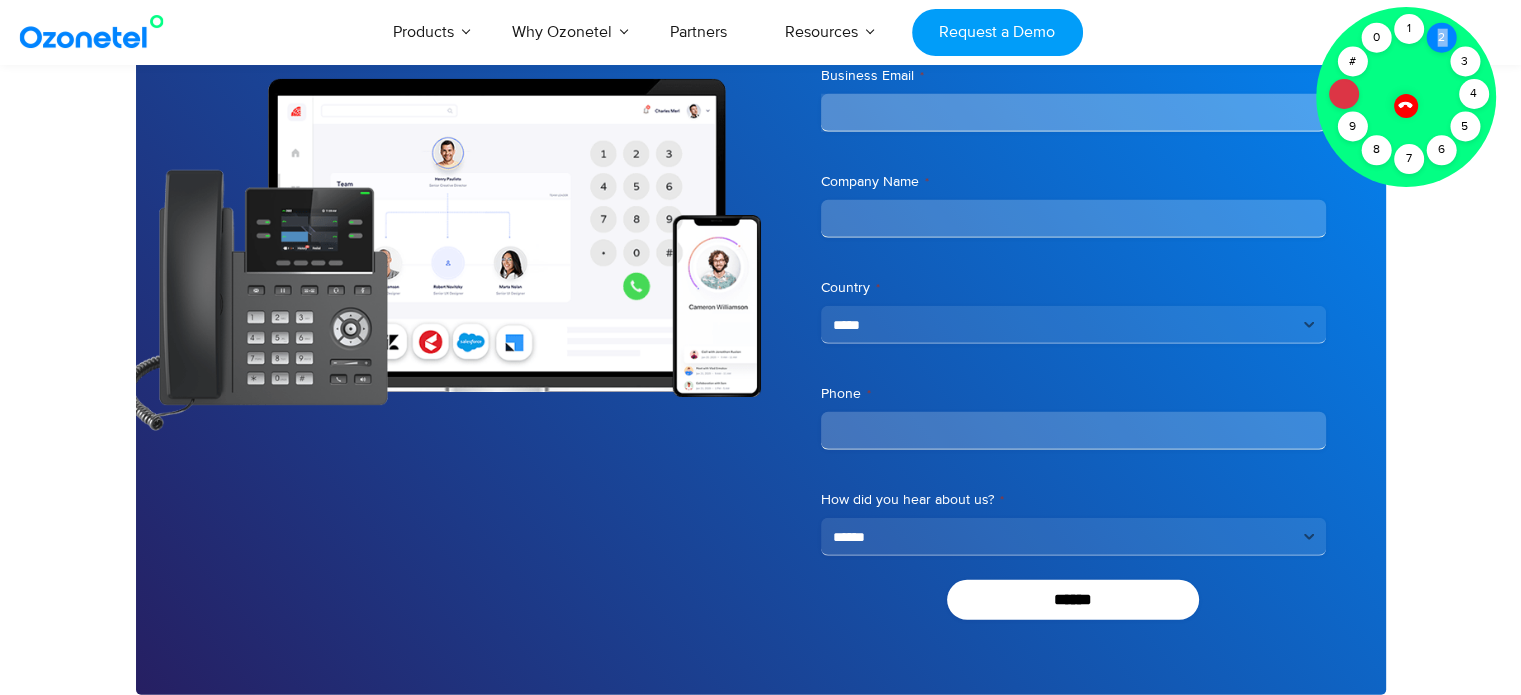 click on "2" at bounding box center [1441, 38] 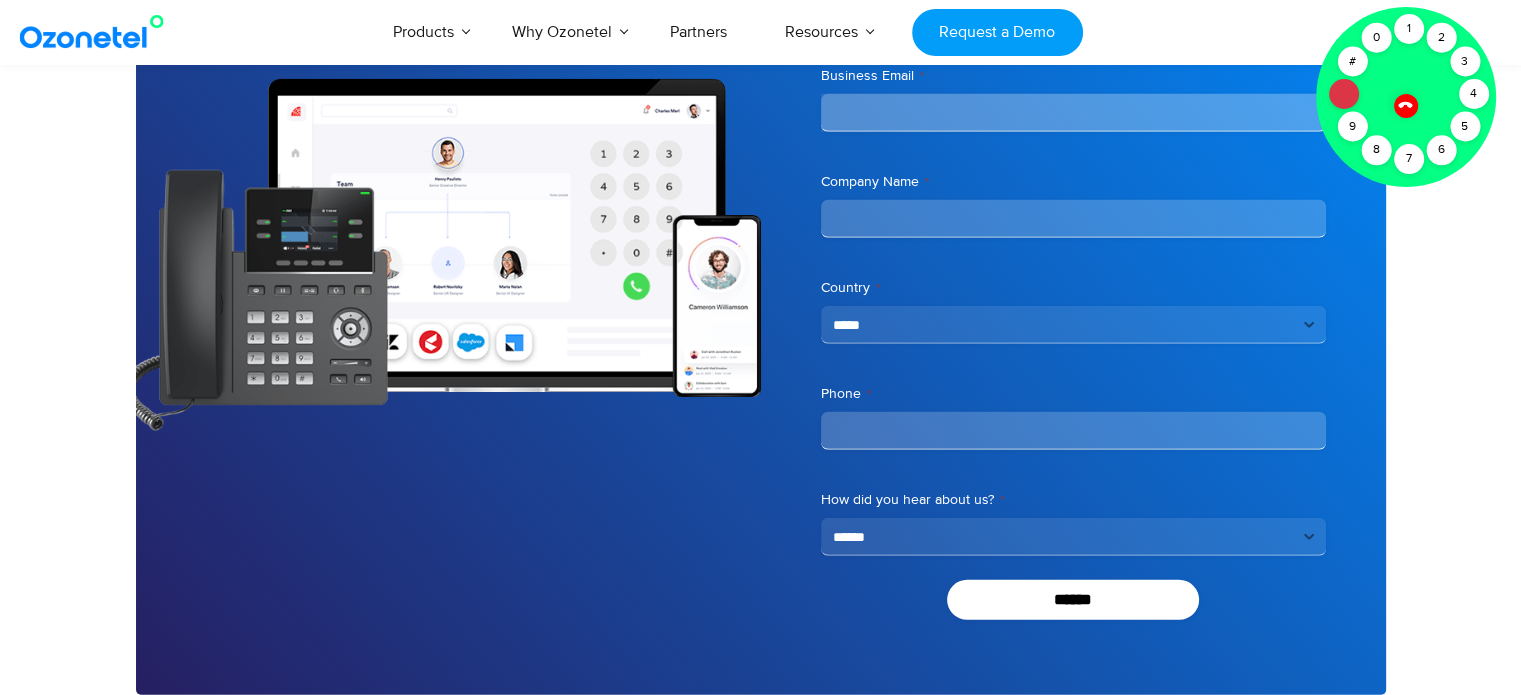click 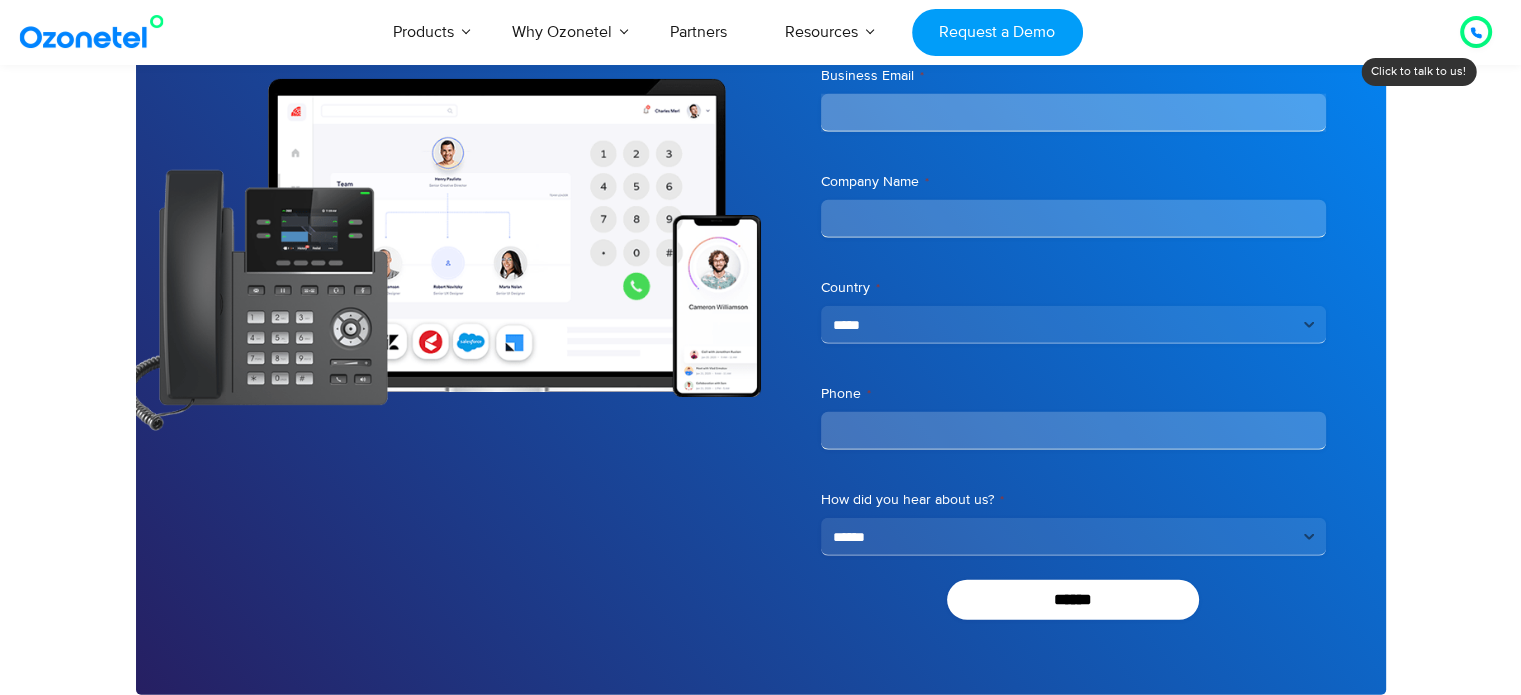 click 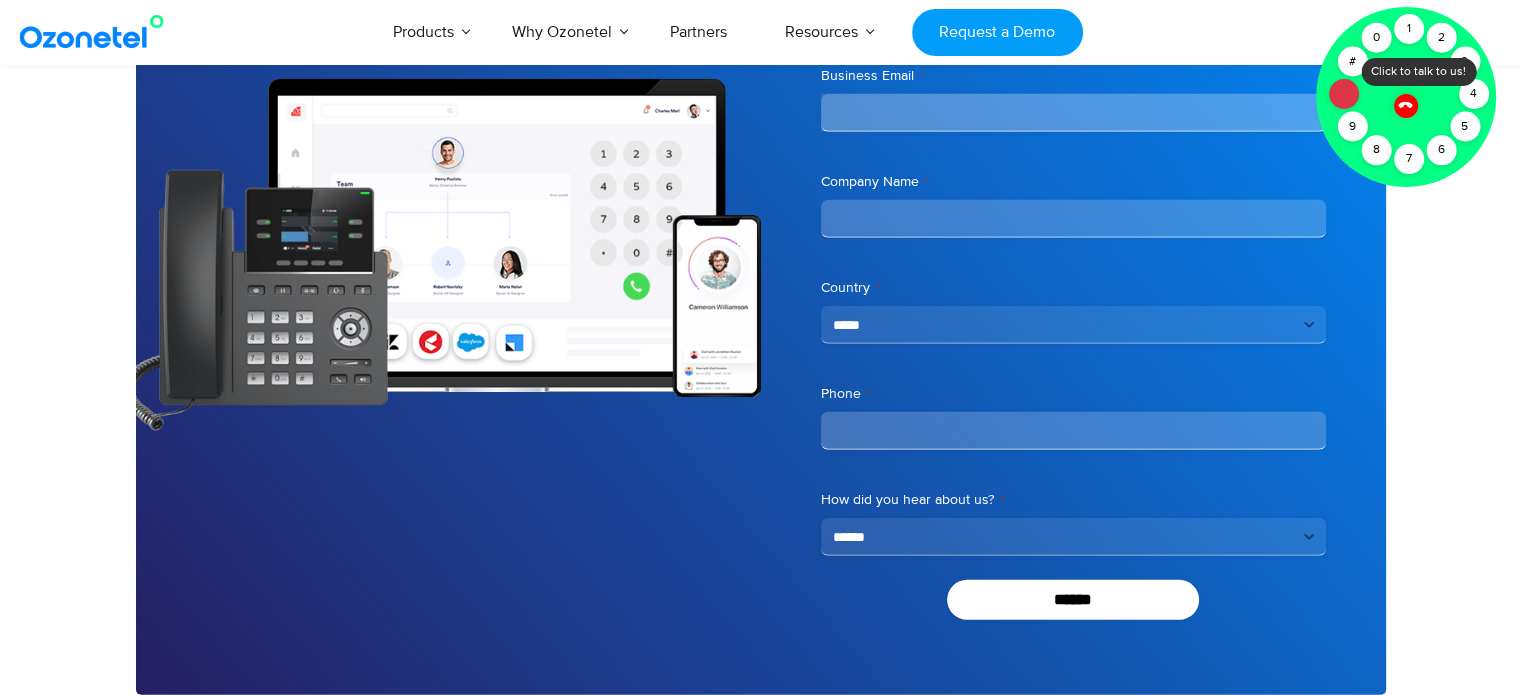 click on "Business Email *" at bounding box center [1073, 113] 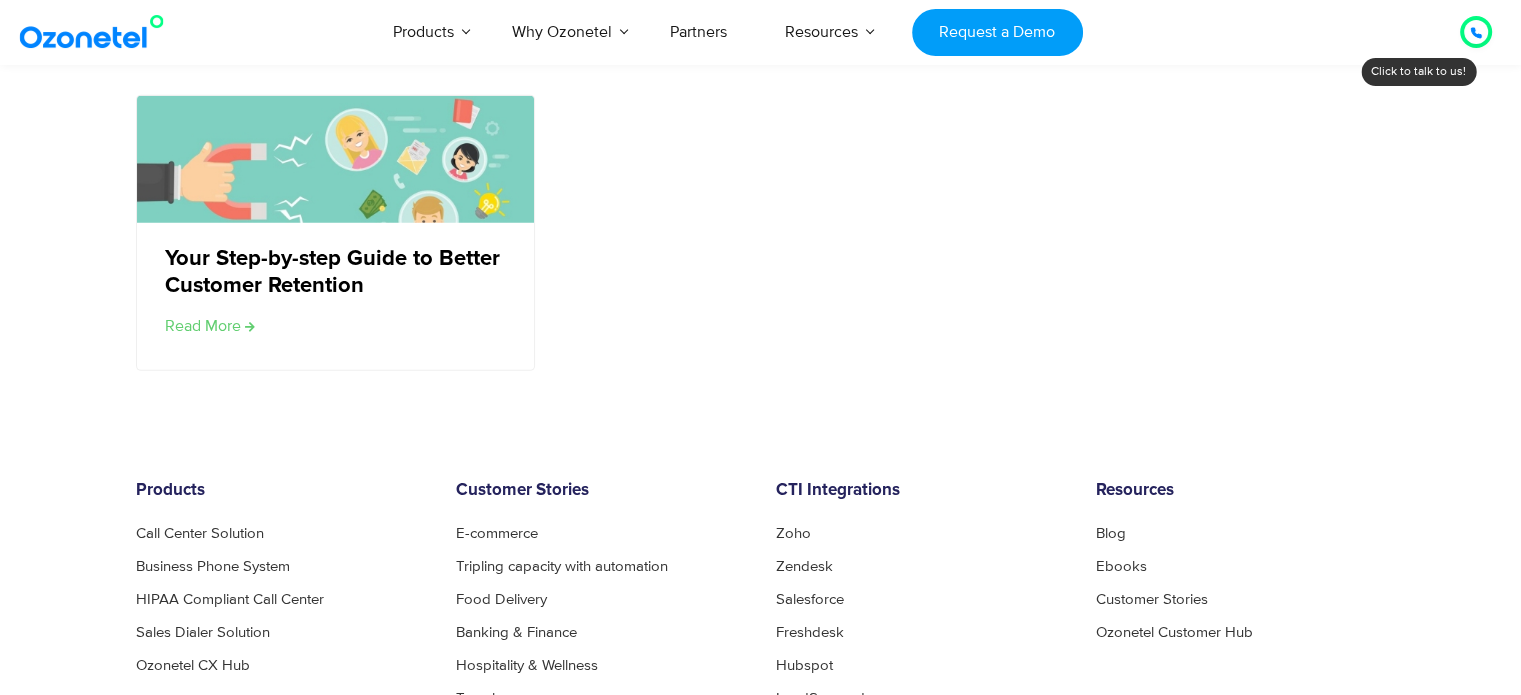 scroll, scrollTop: 6276, scrollLeft: 0, axis: vertical 